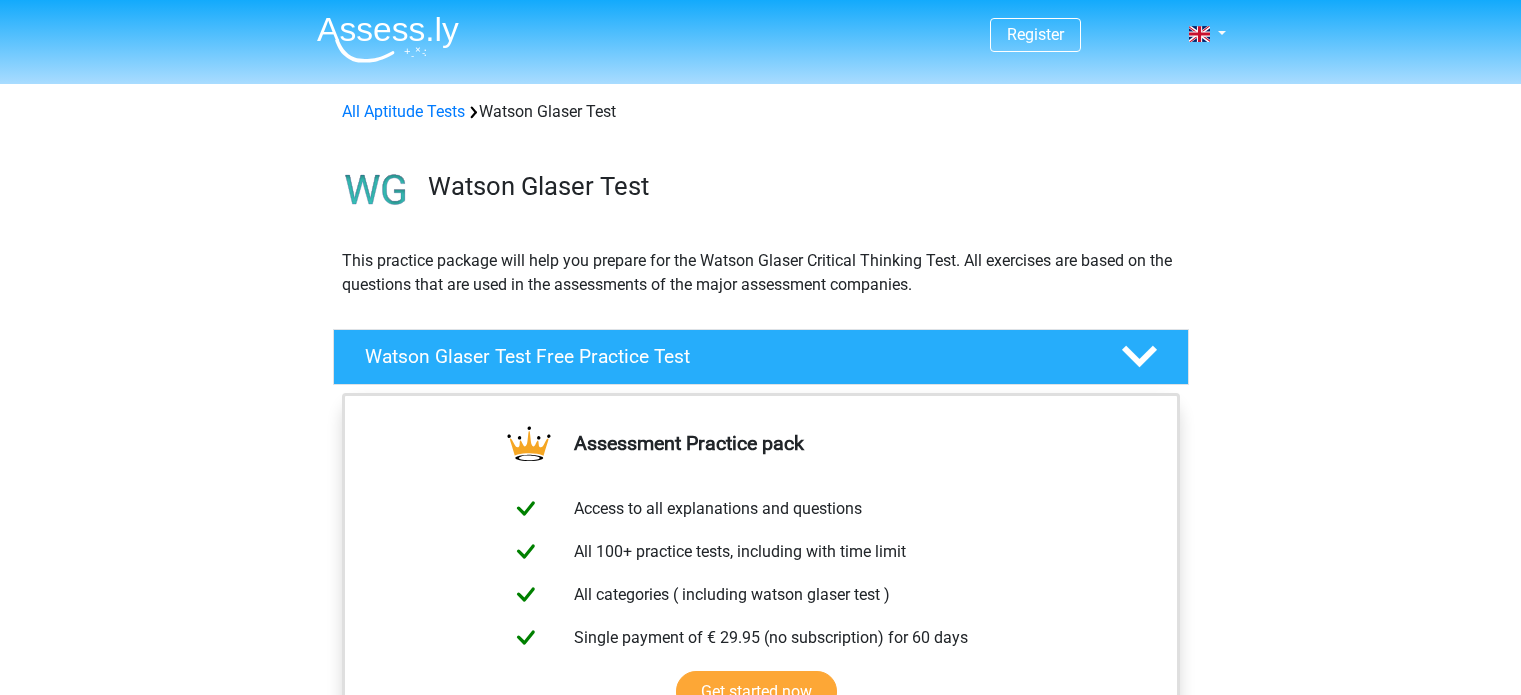 scroll, scrollTop: 76, scrollLeft: 0, axis: vertical 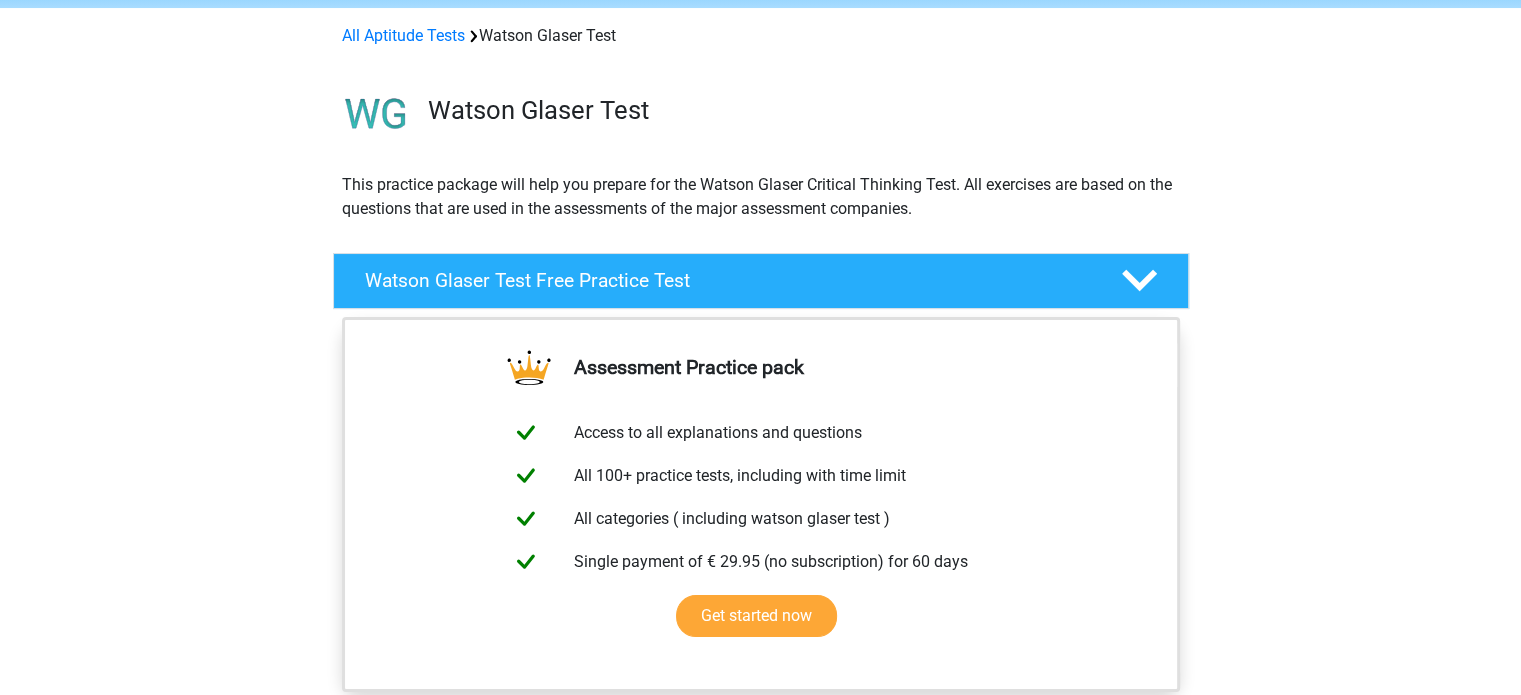 click 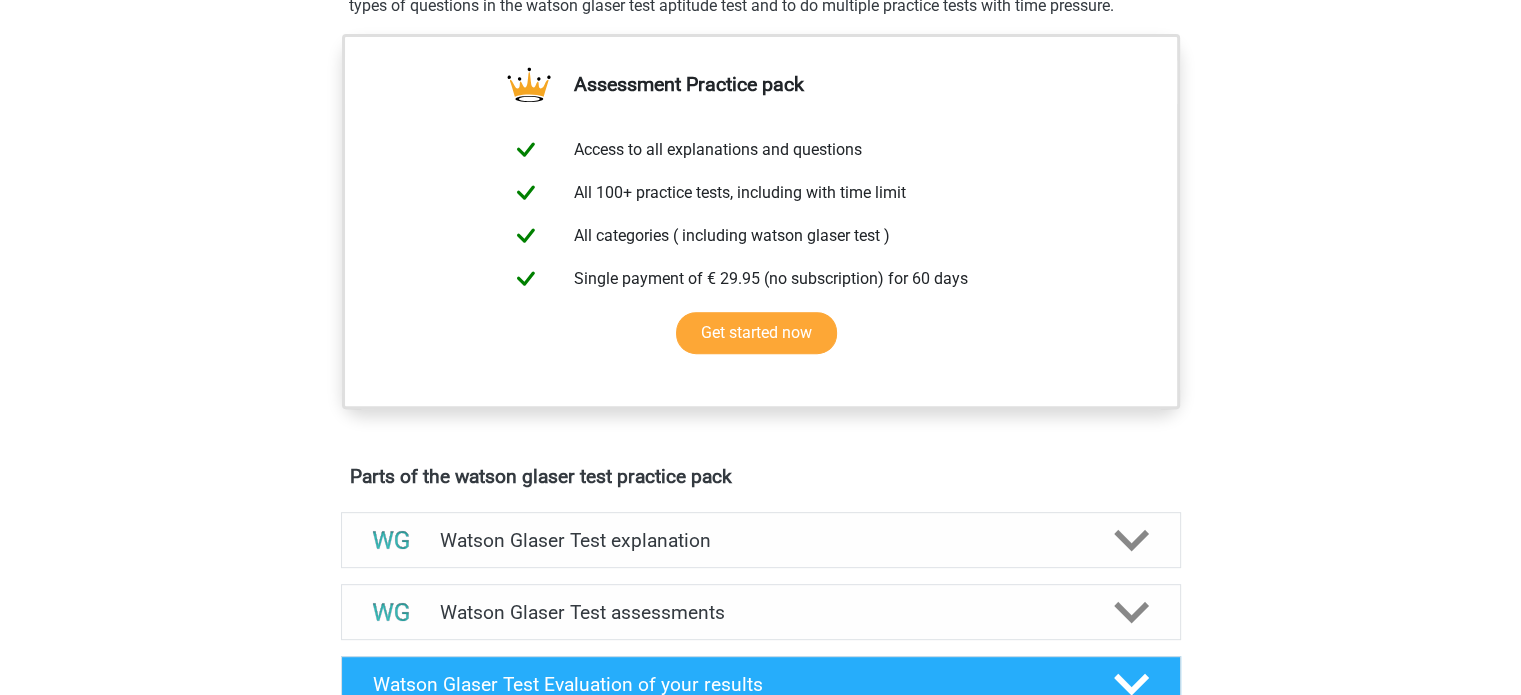 scroll, scrollTop: 776, scrollLeft: 0, axis: vertical 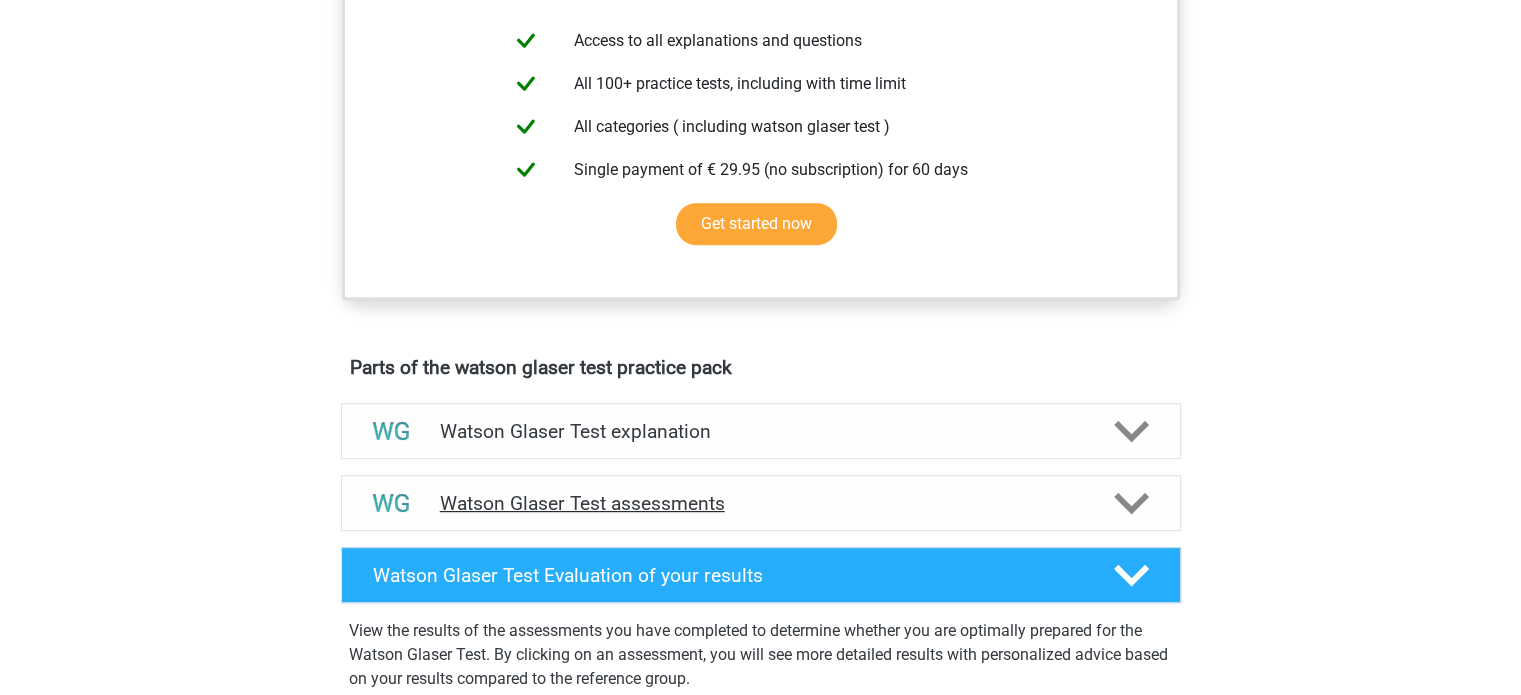 click at bounding box center [1129, 503] 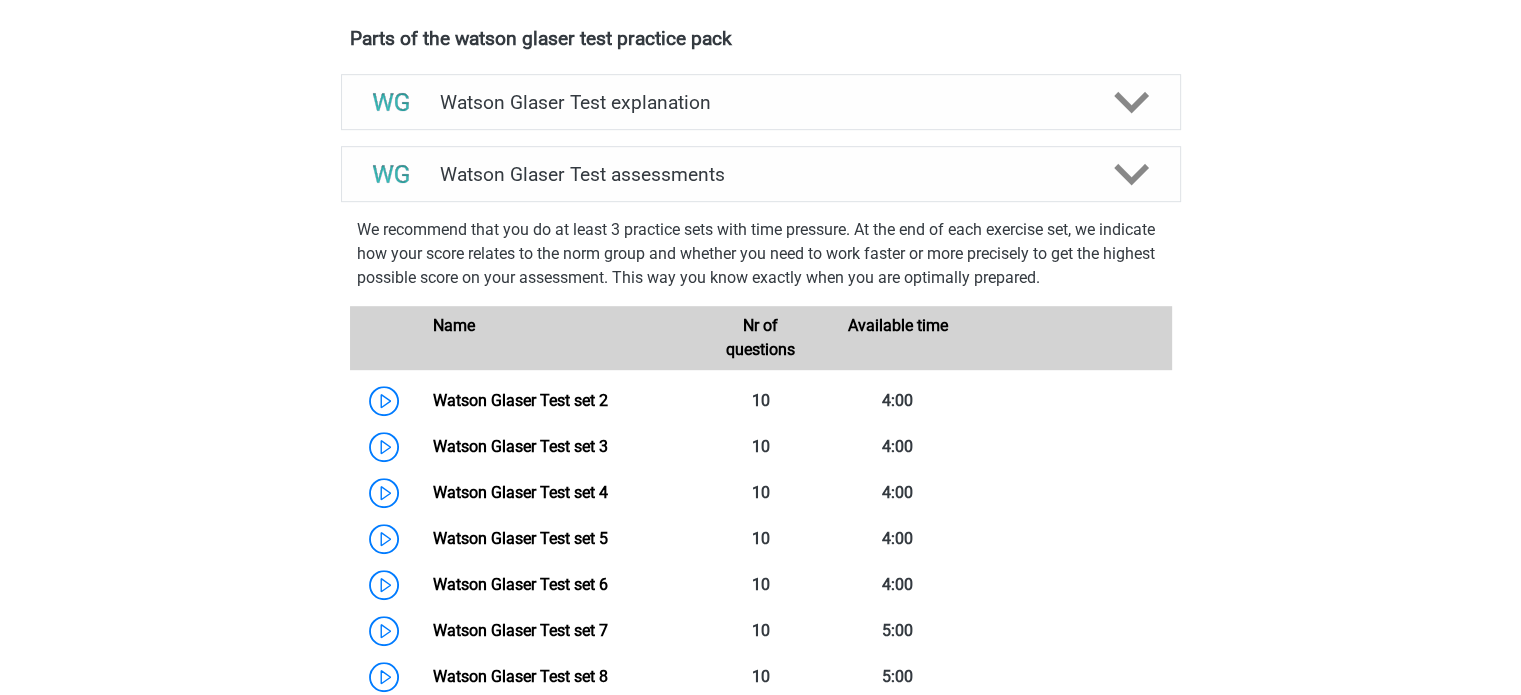 scroll, scrollTop: 1200, scrollLeft: 0, axis: vertical 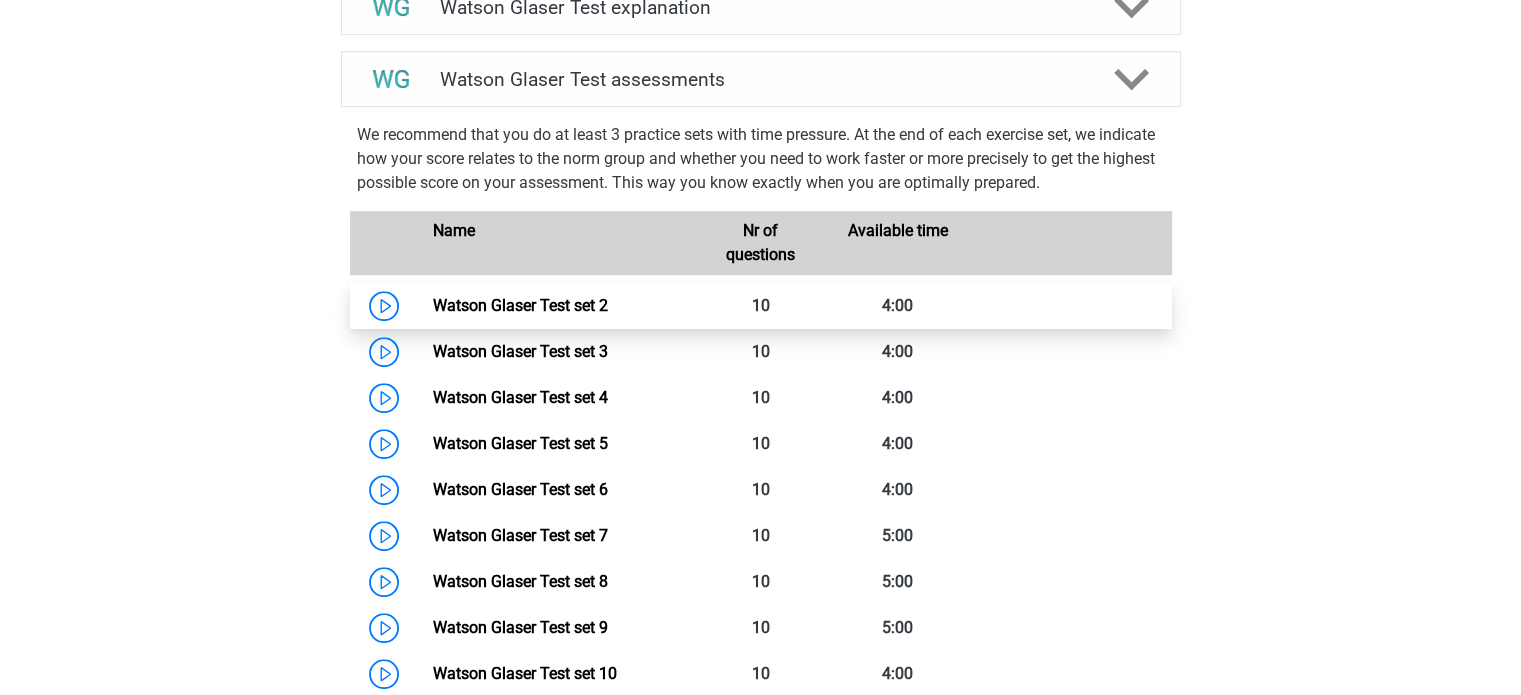 click on "Watson Glaser Test
set 2" at bounding box center (520, 305) 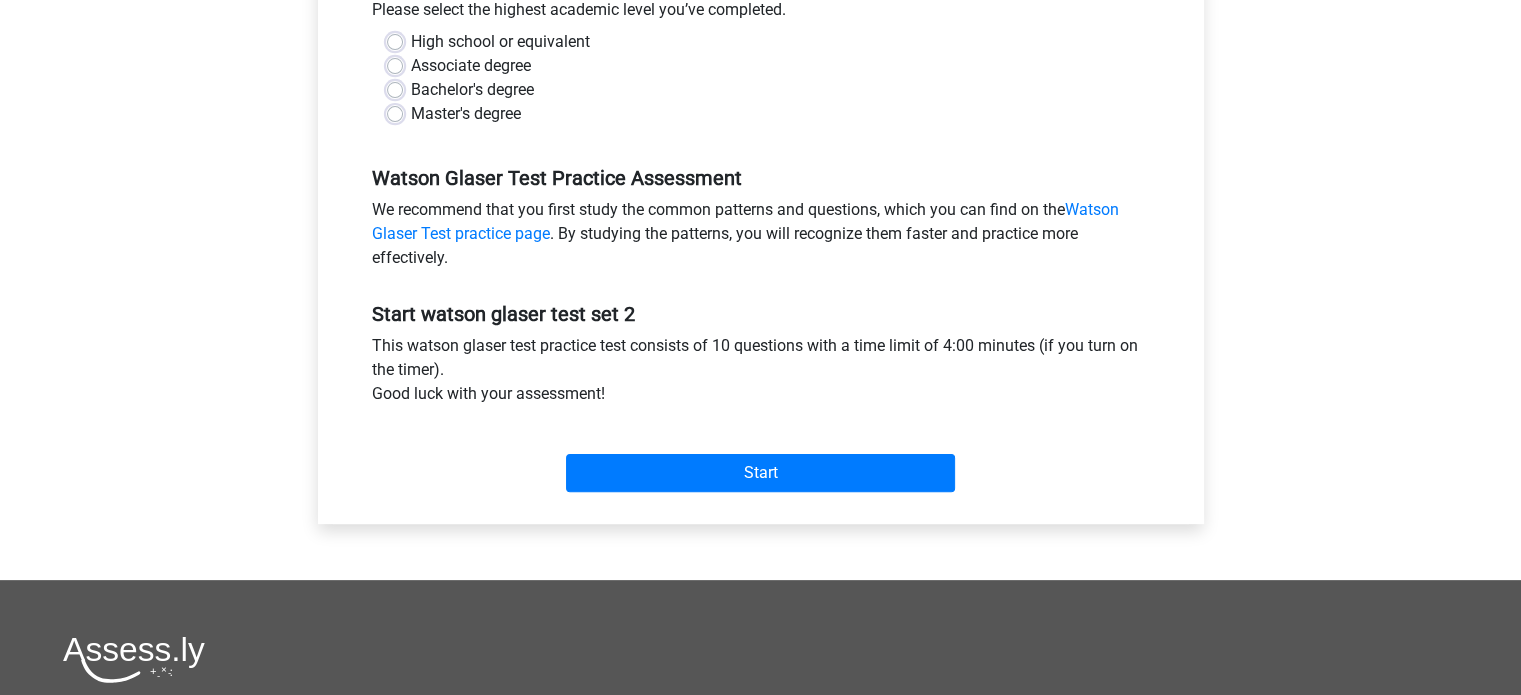 scroll, scrollTop: 400, scrollLeft: 0, axis: vertical 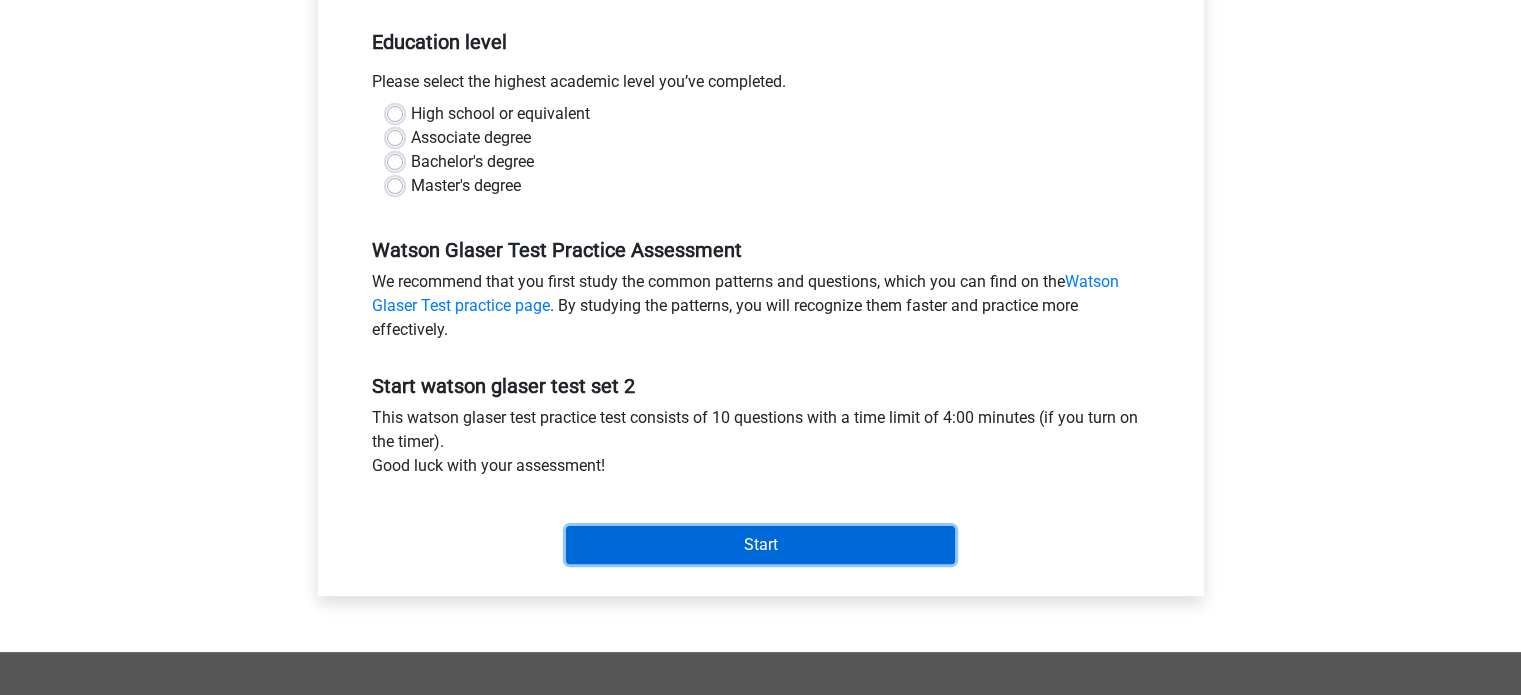 click on "Start" at bounding box center [760, 545] 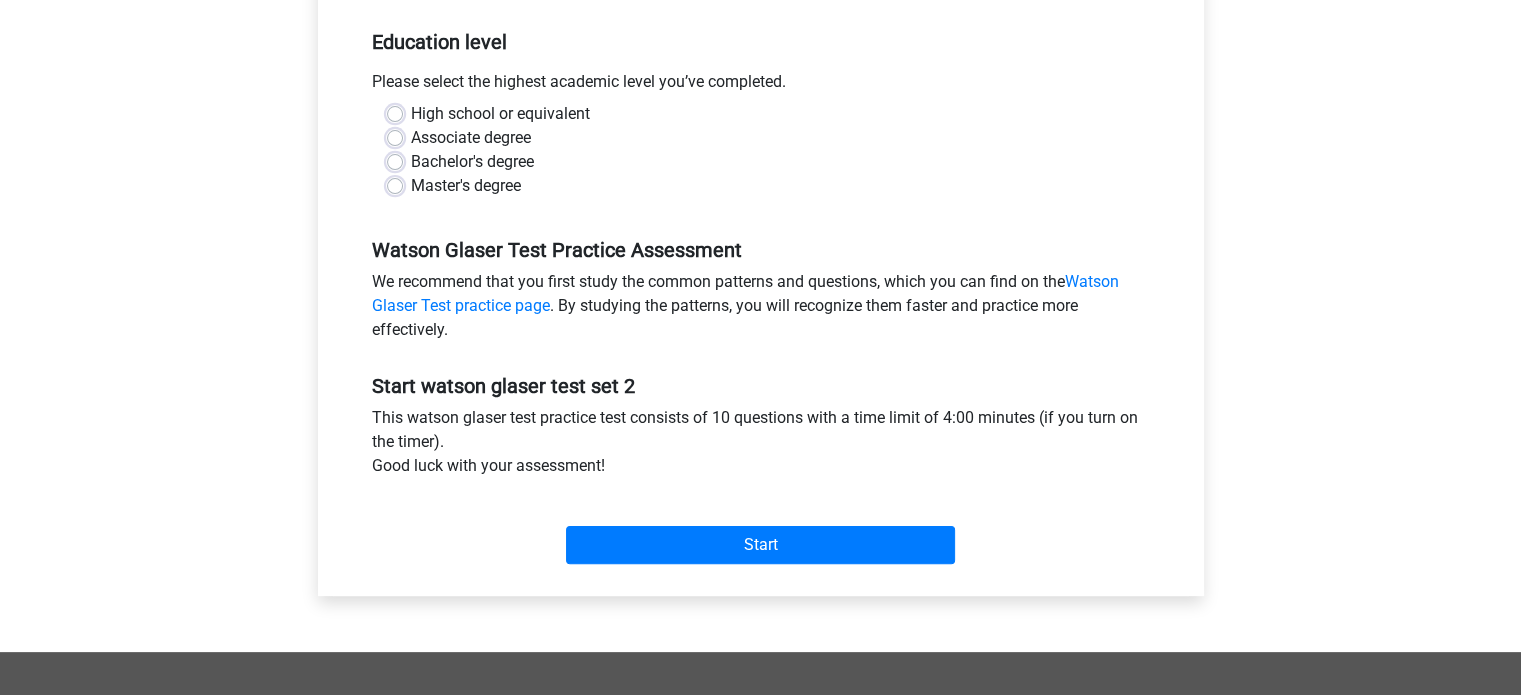 click on "Register
Nederlands
English" at bounding box center (760, 390) 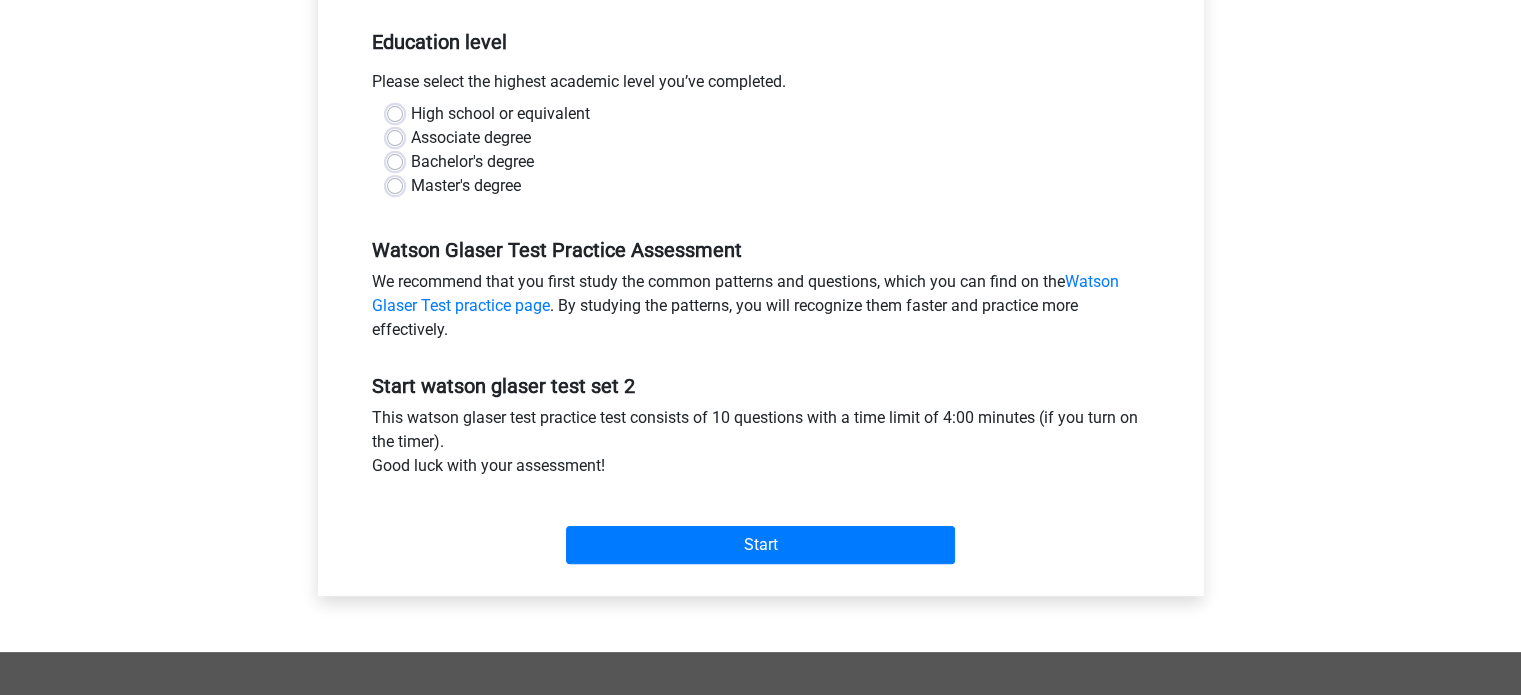 click on "Master's degree" at bounding box center [466, 186] 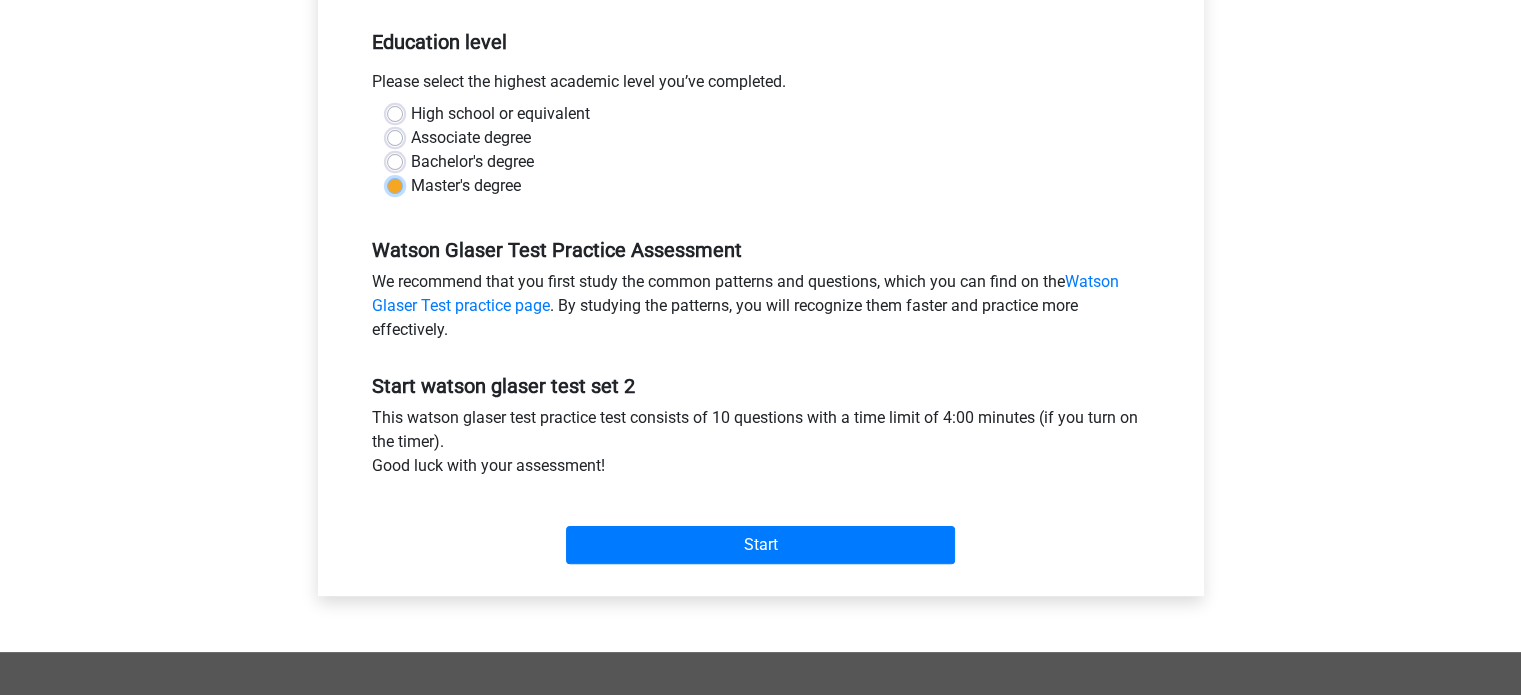 click on "Master's degree" at bounding box center (395, 184) 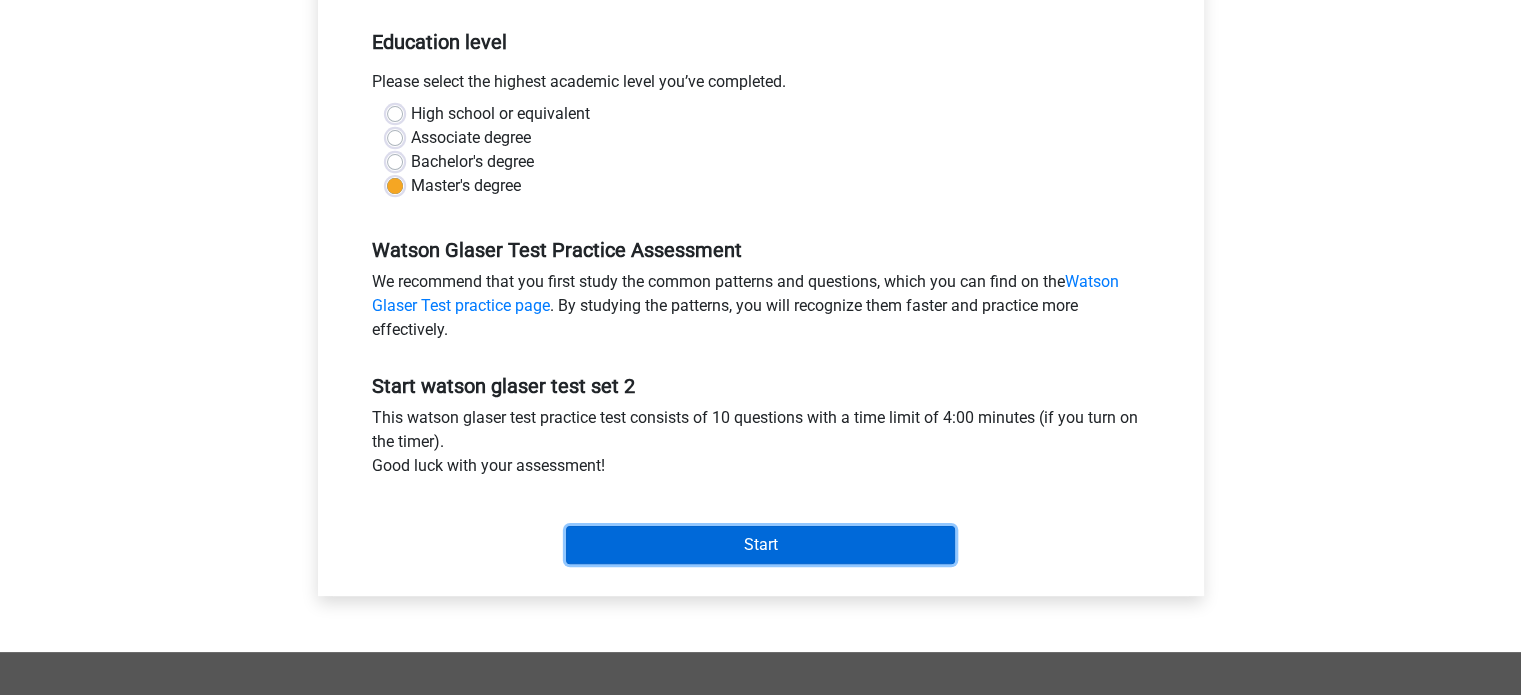click on "Start" at bounding box center (760, 545) 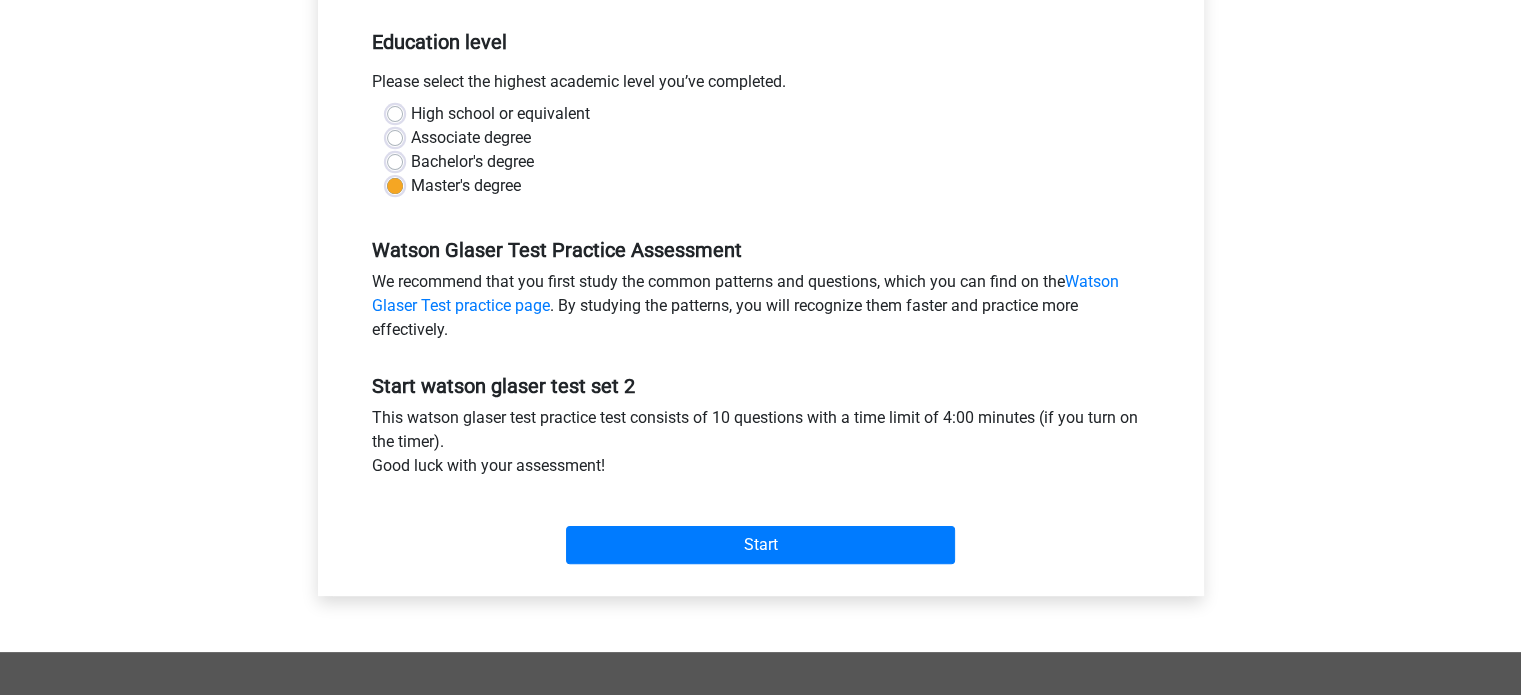 scroll, scrollTop: 0, scrollLeft: 0, axis: both 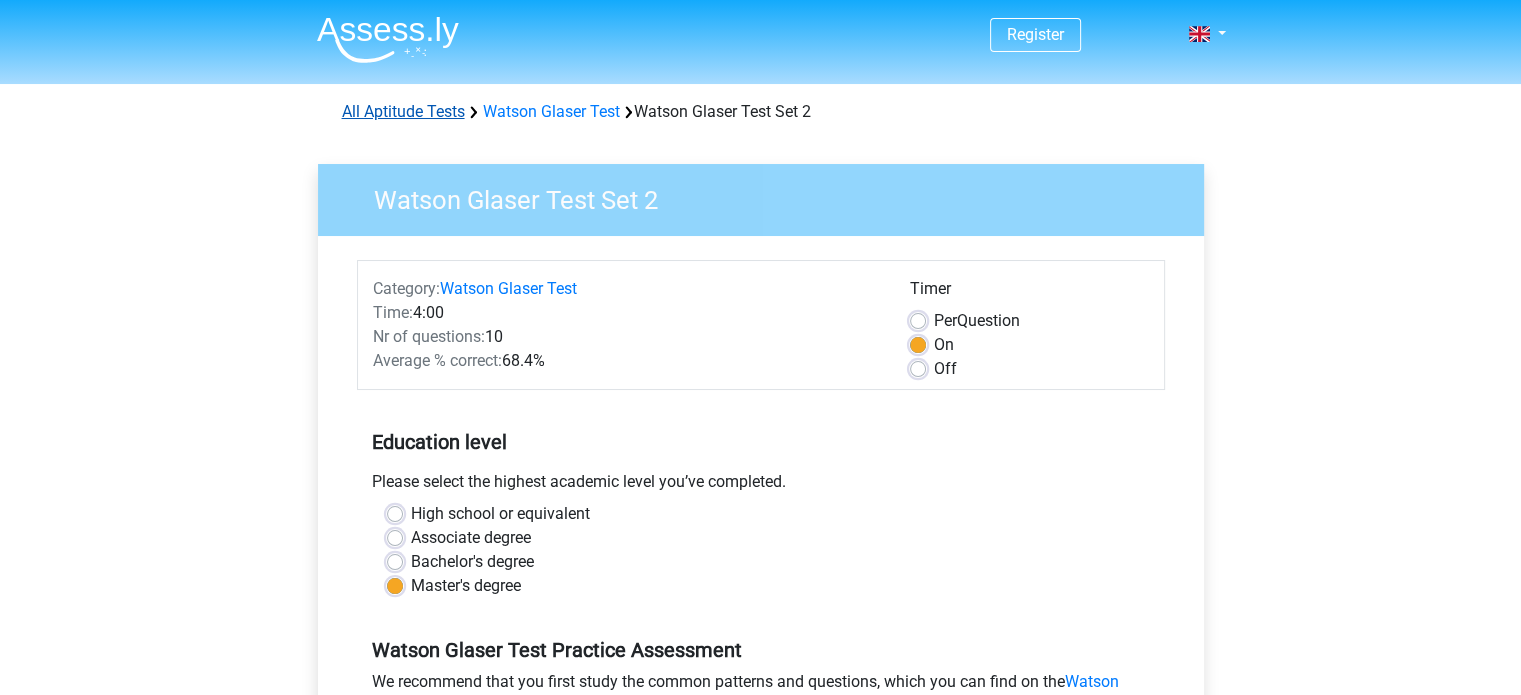 click on "All Aptitude Tests" at bounding box center [403, 111] 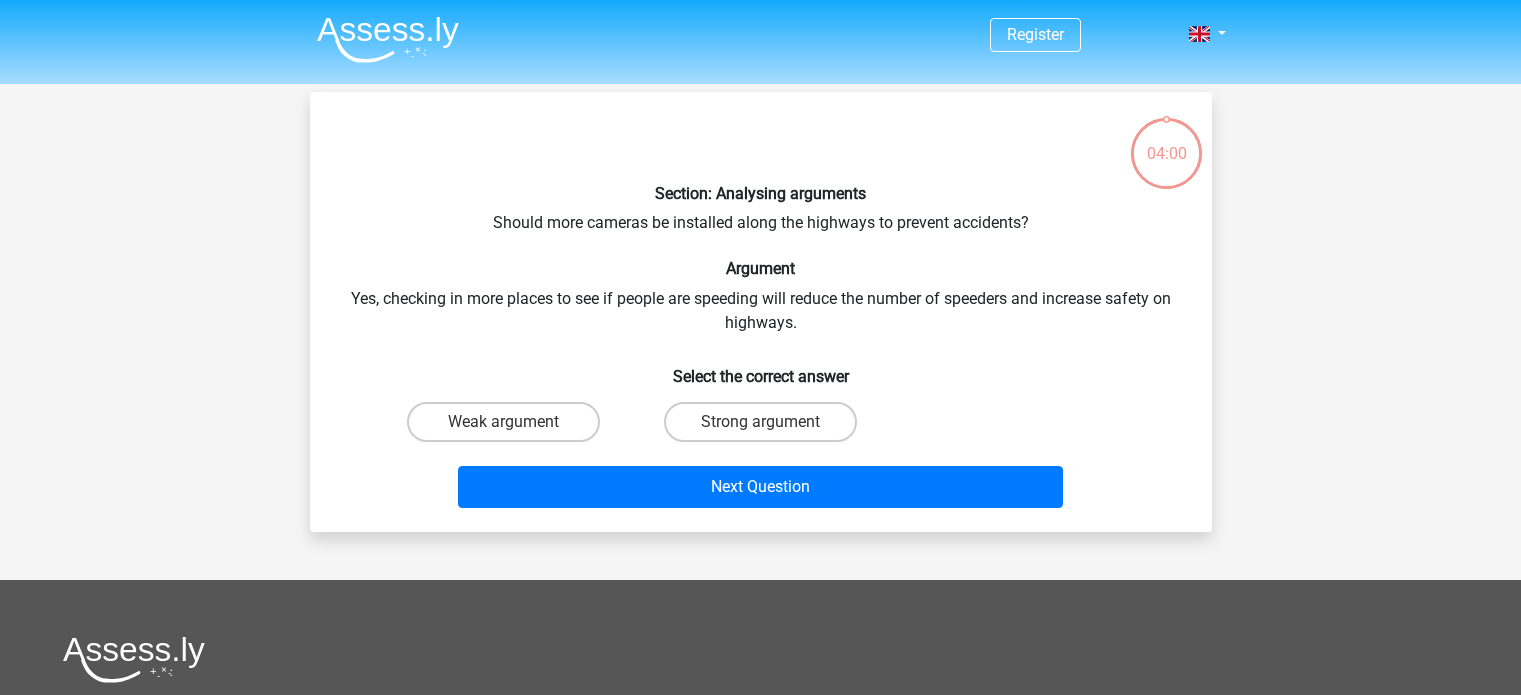 scroll, scrollTop: 0, scrollLeft: 0, axis: both 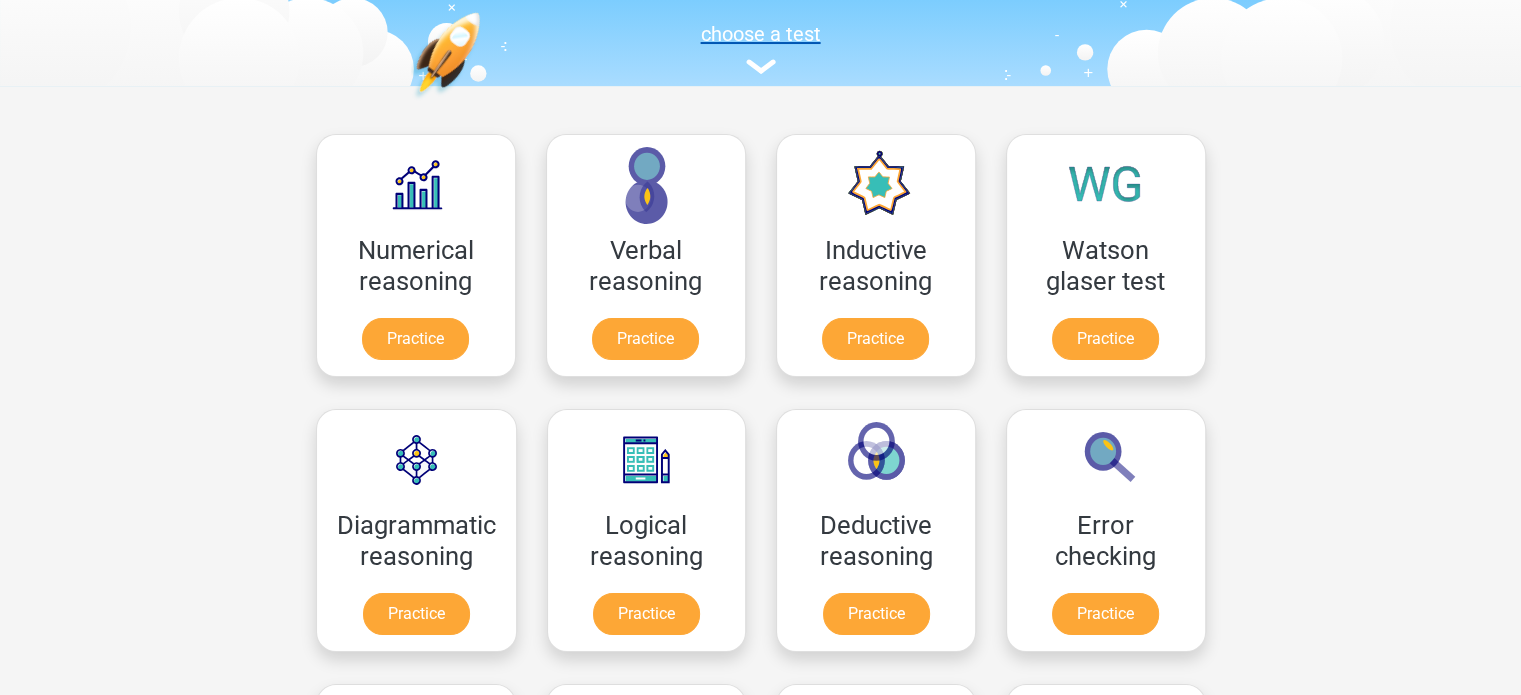 click at bounding box center [761, 66] 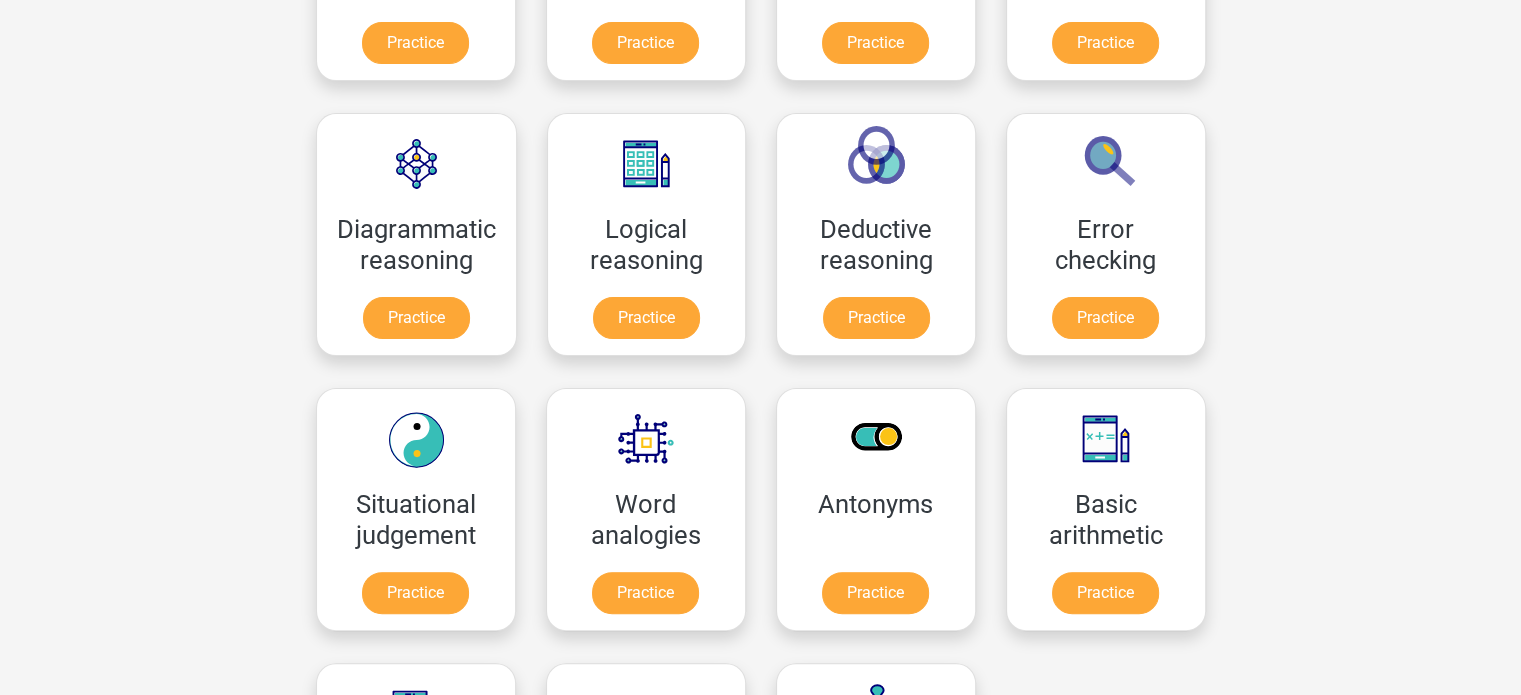 scroll, scrollTop: 500, scrollLeft: 0, axis: vertical 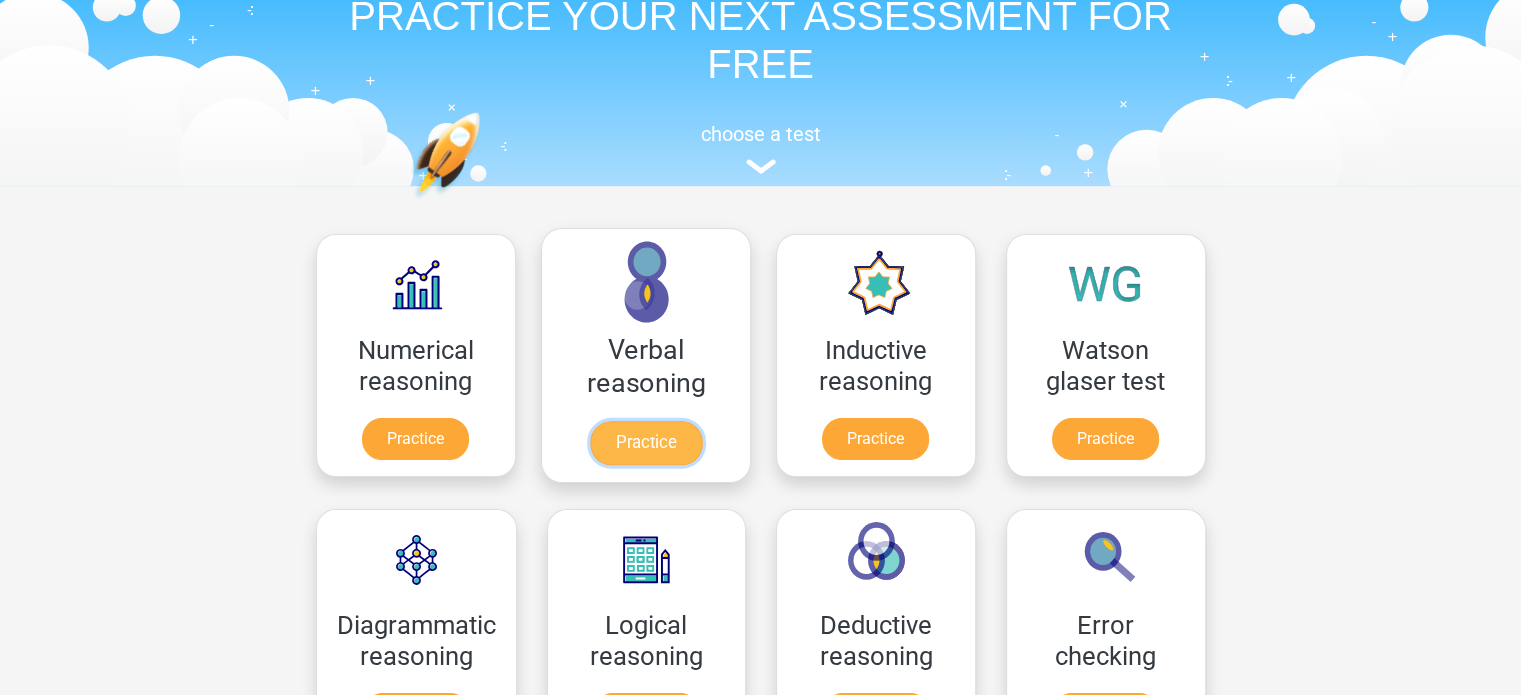 click on "Practice" at bounding box center [645, 443] 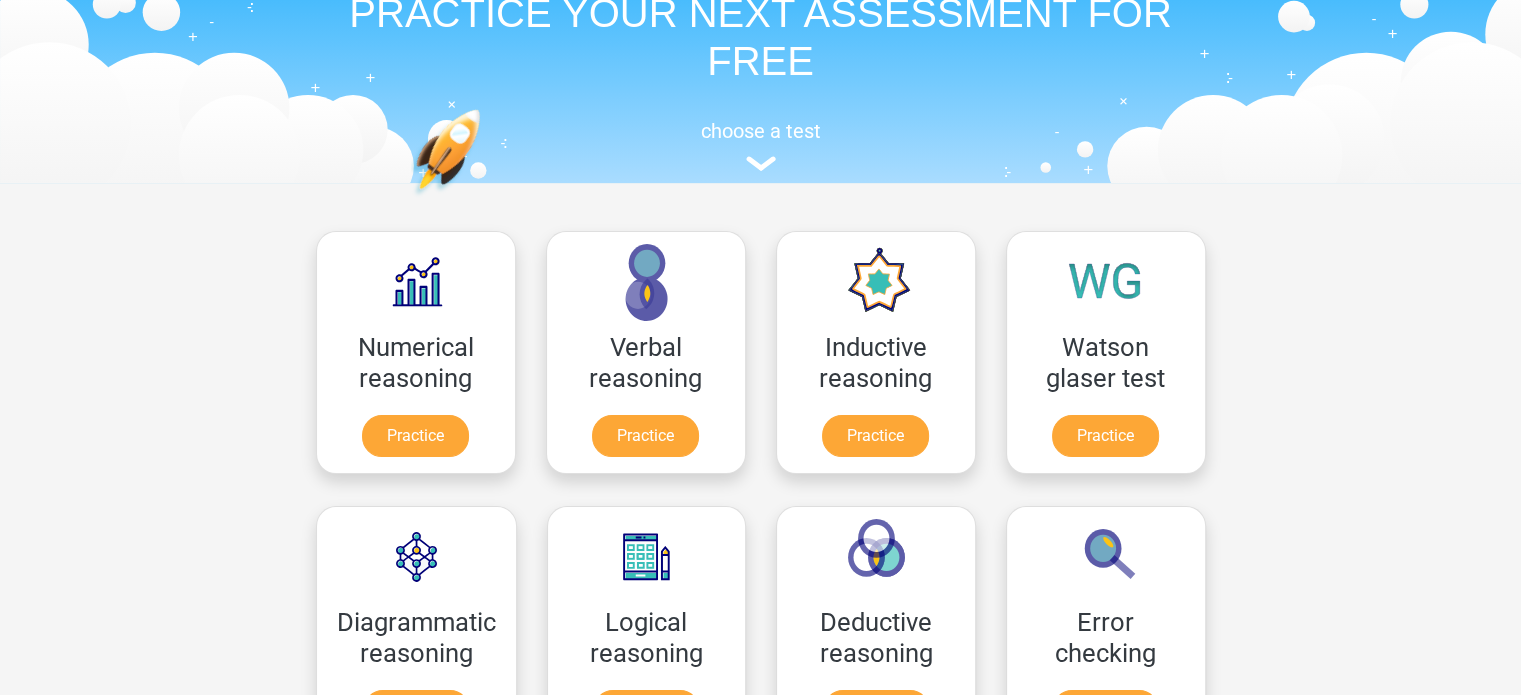 scroll, scrollTop: 100, scrollLeft: 0, axis: vertical 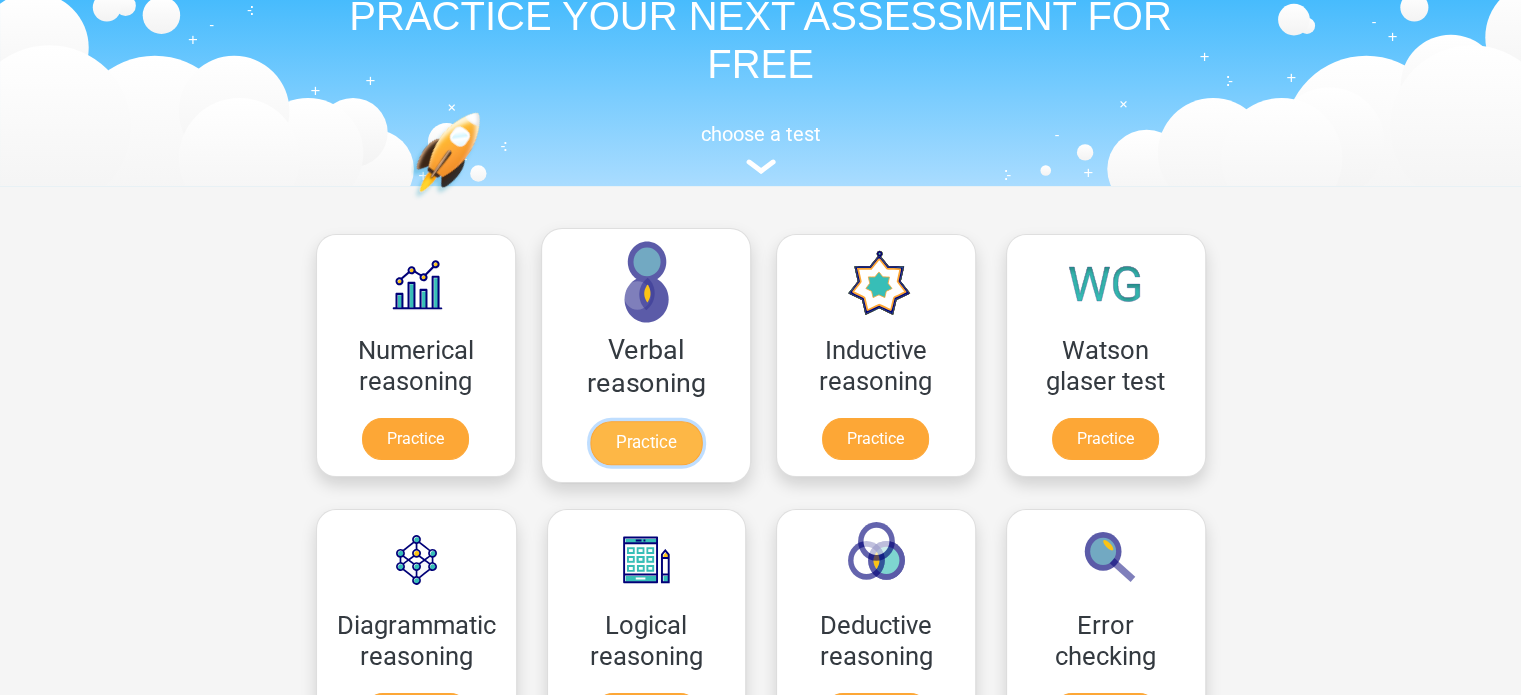 click on "Practice" at bounding box center (645, 443) 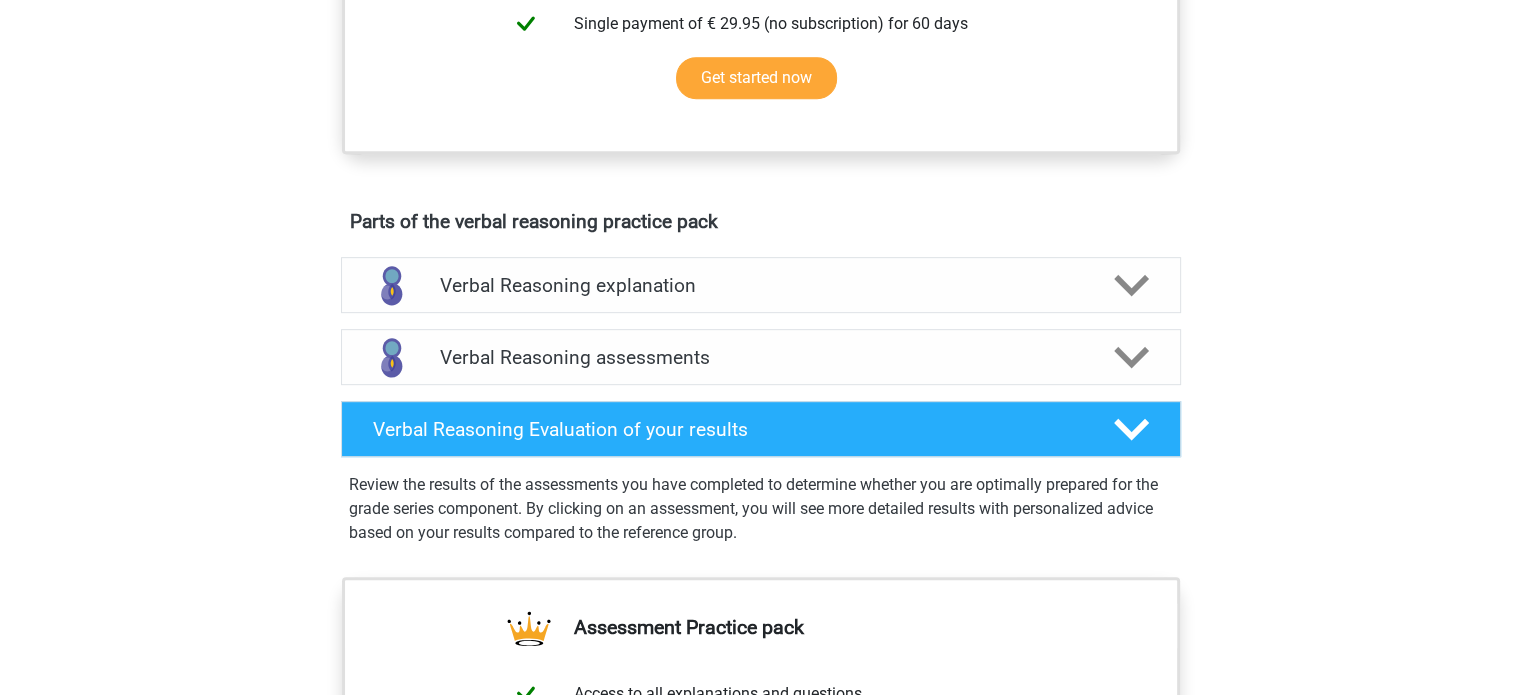 scroll, scrollTop: 900, scrollLeft: 0, axis: vertical 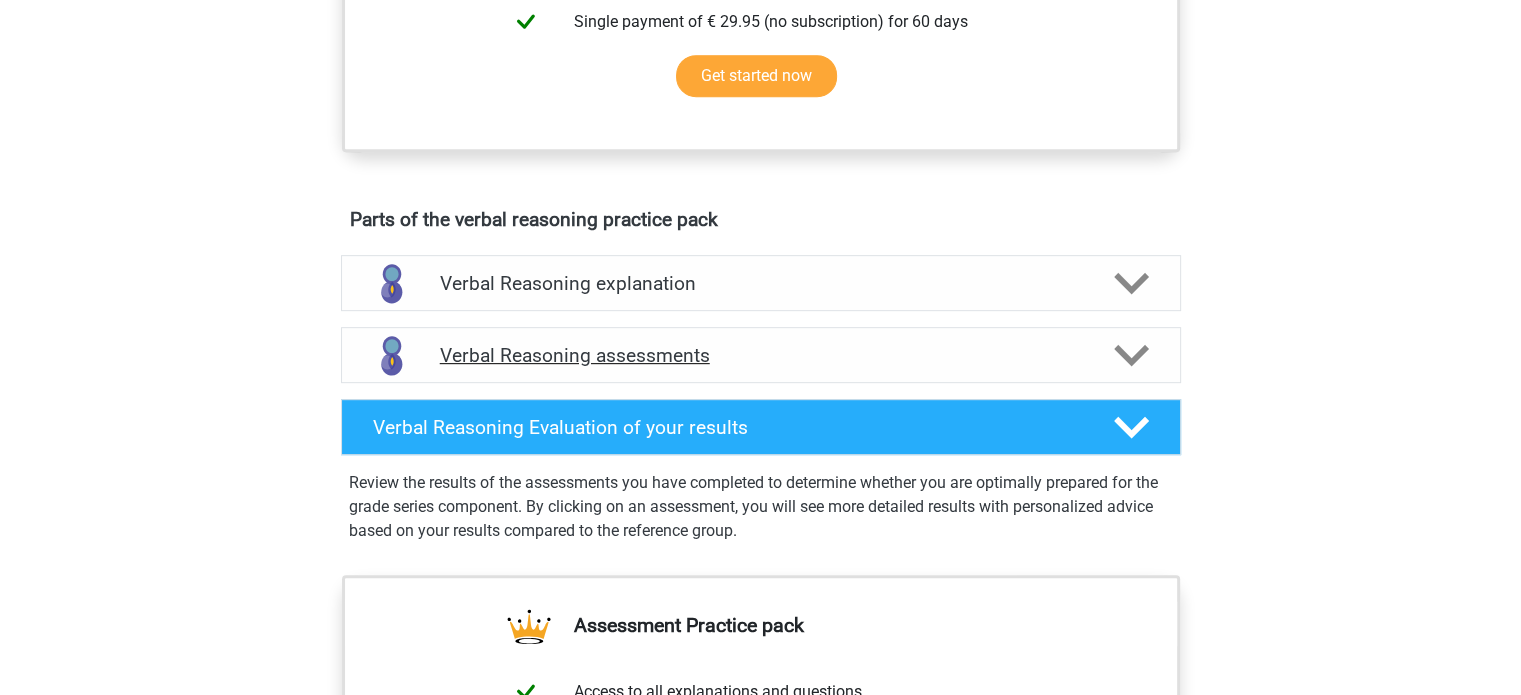 click on "Verbal Reasoning assessments" at bounding box center (761, 355) 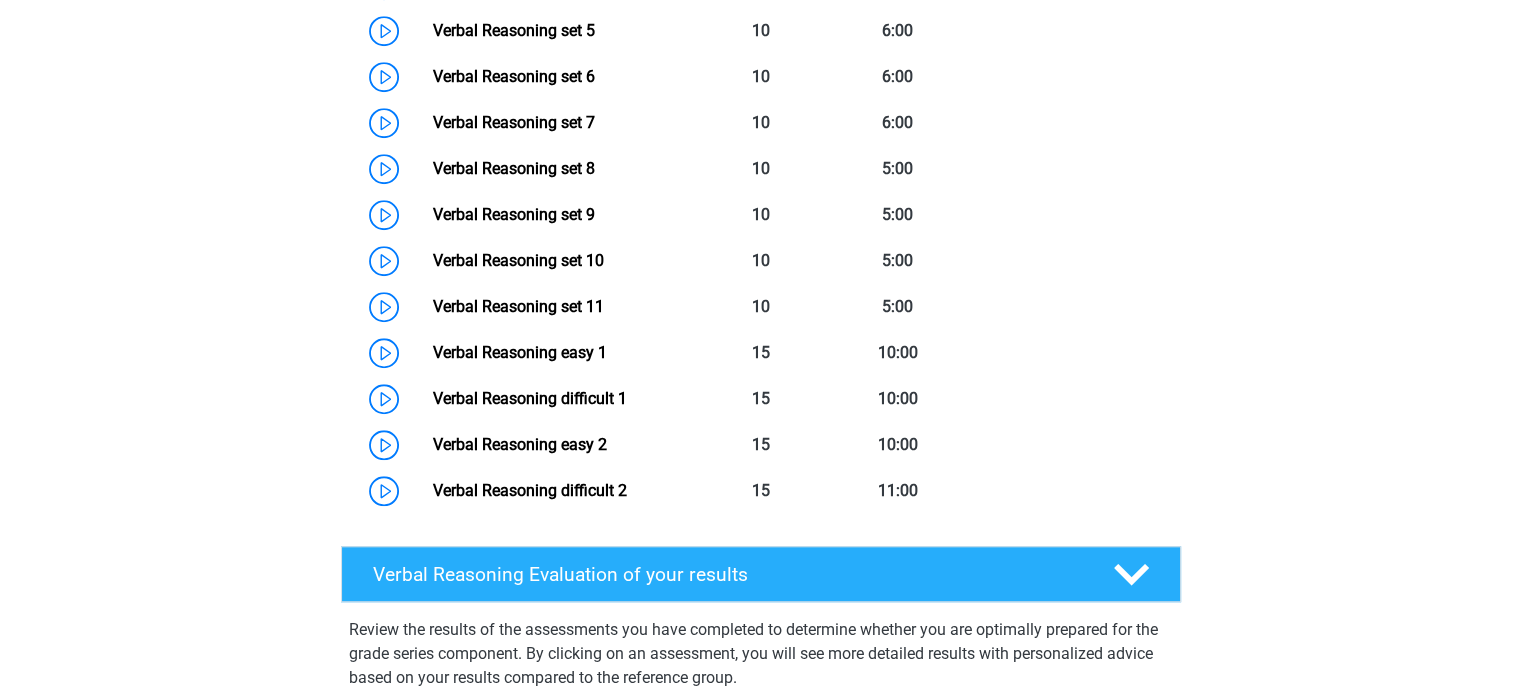 scroll, scrollTop: 1600, scrollLeft: 0, axis: vertical 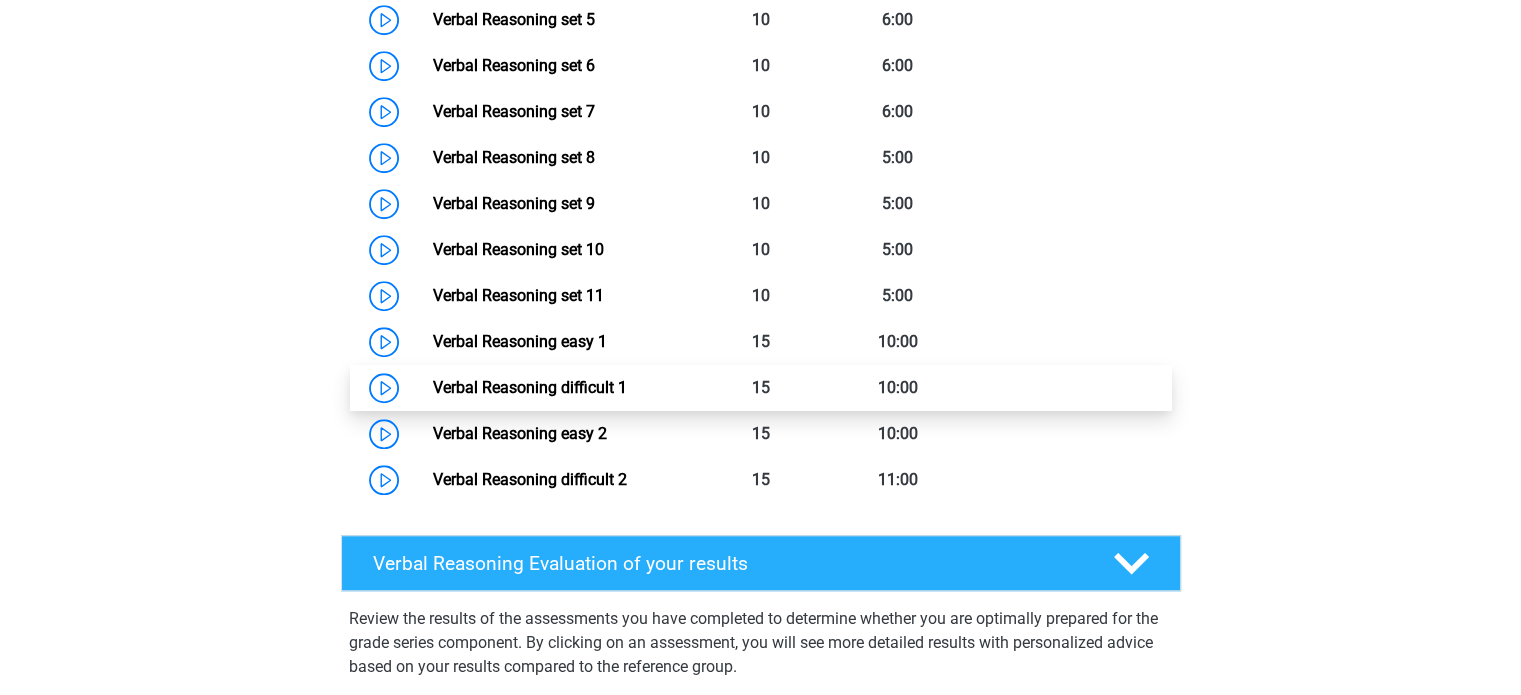 click on "Verbal Reasoning
difficult 1" at bounding box center [530, 387] 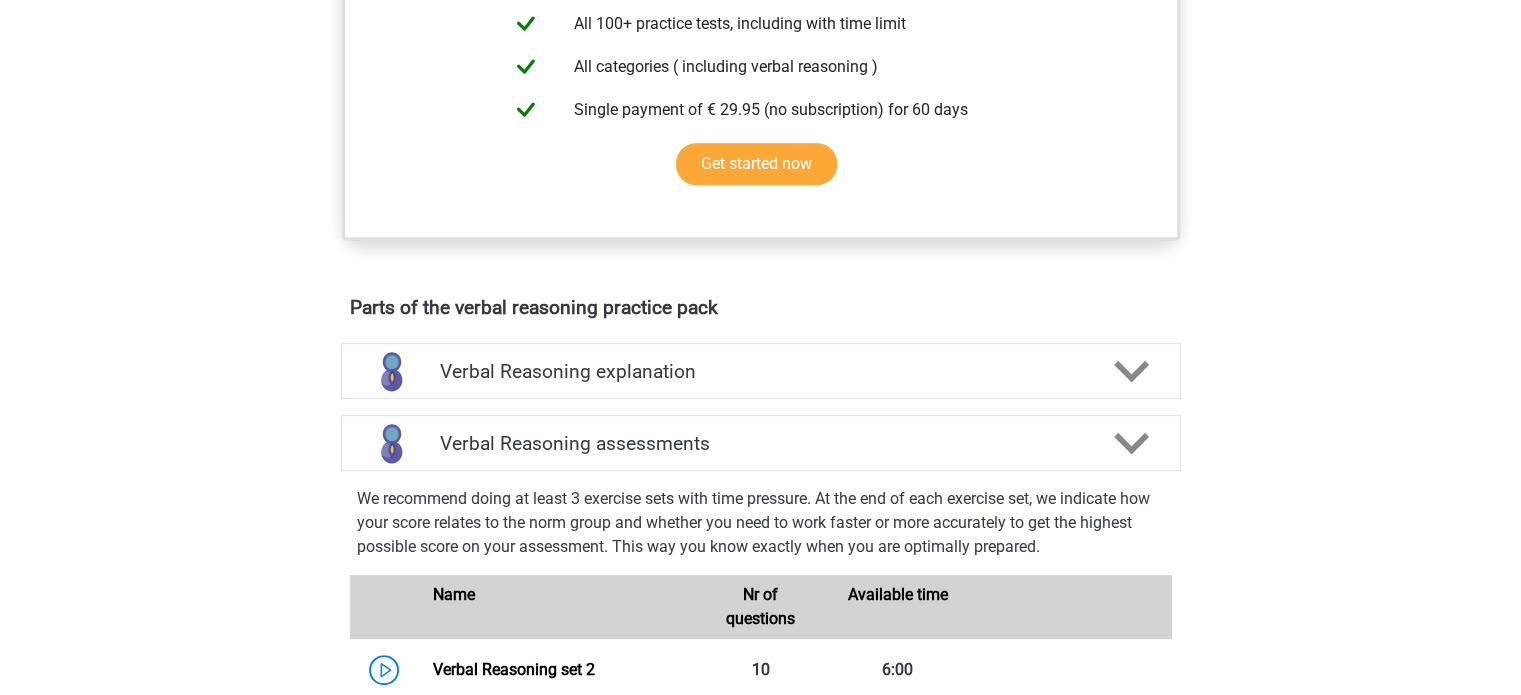 scroll, scrollTop: 800, scrollLeft: 0, axis: vertical 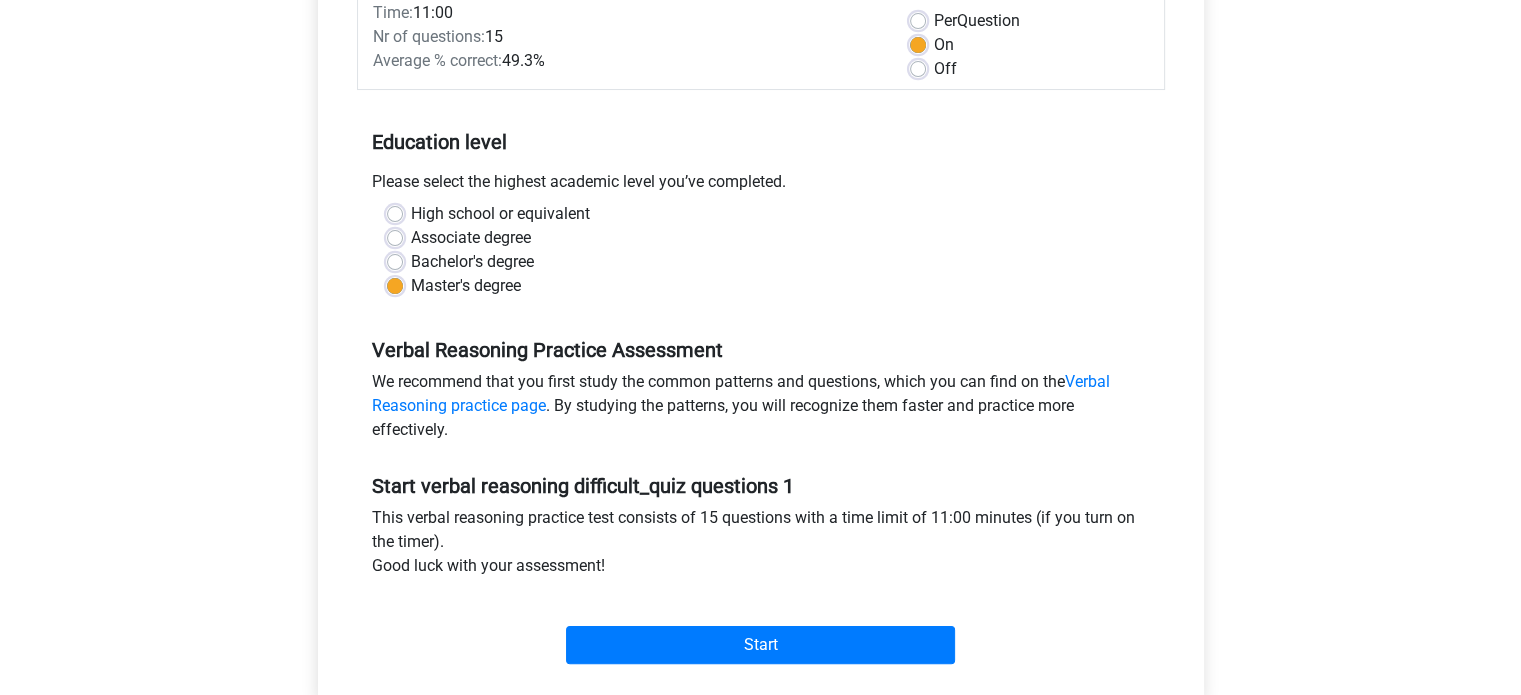 click on "High school or equivalent" at bounding box center (500, 214) 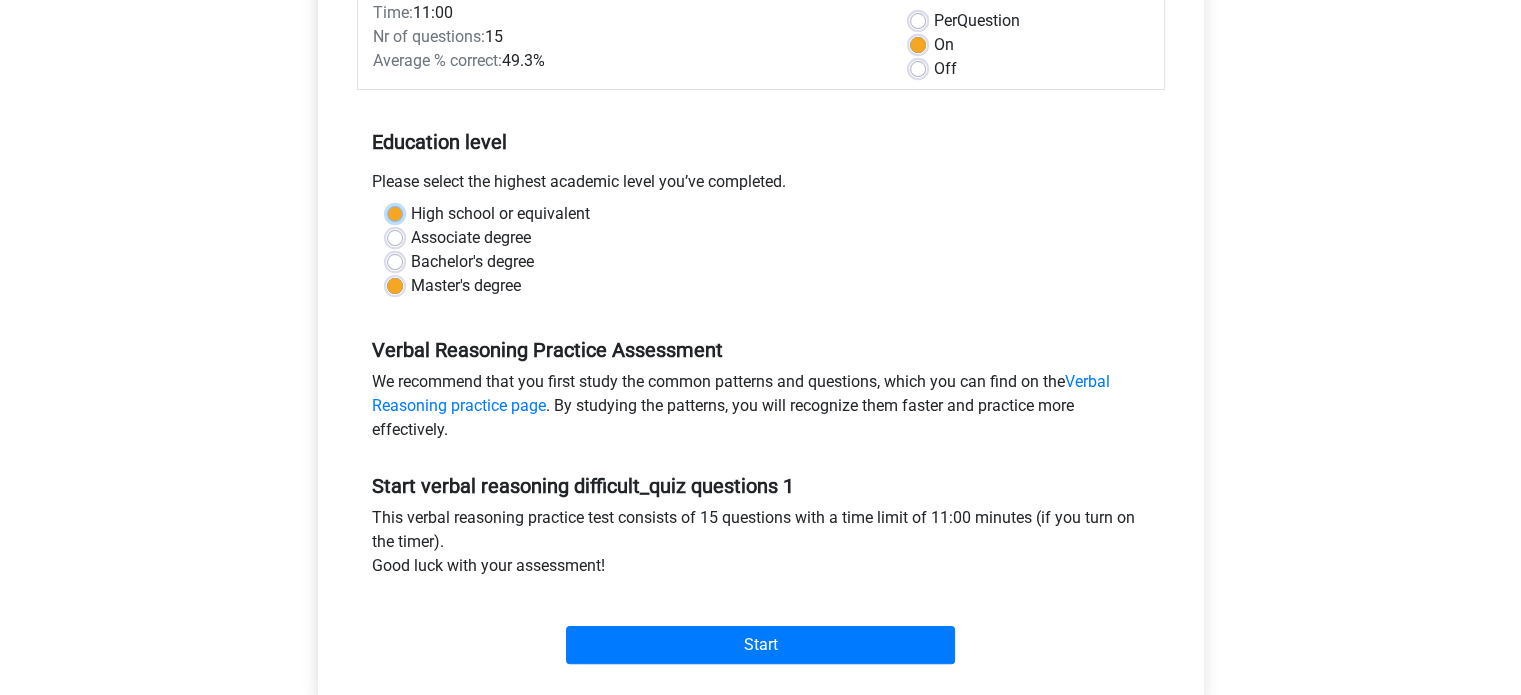 click on "High school or equivalent" at bounding box center [395, 212] 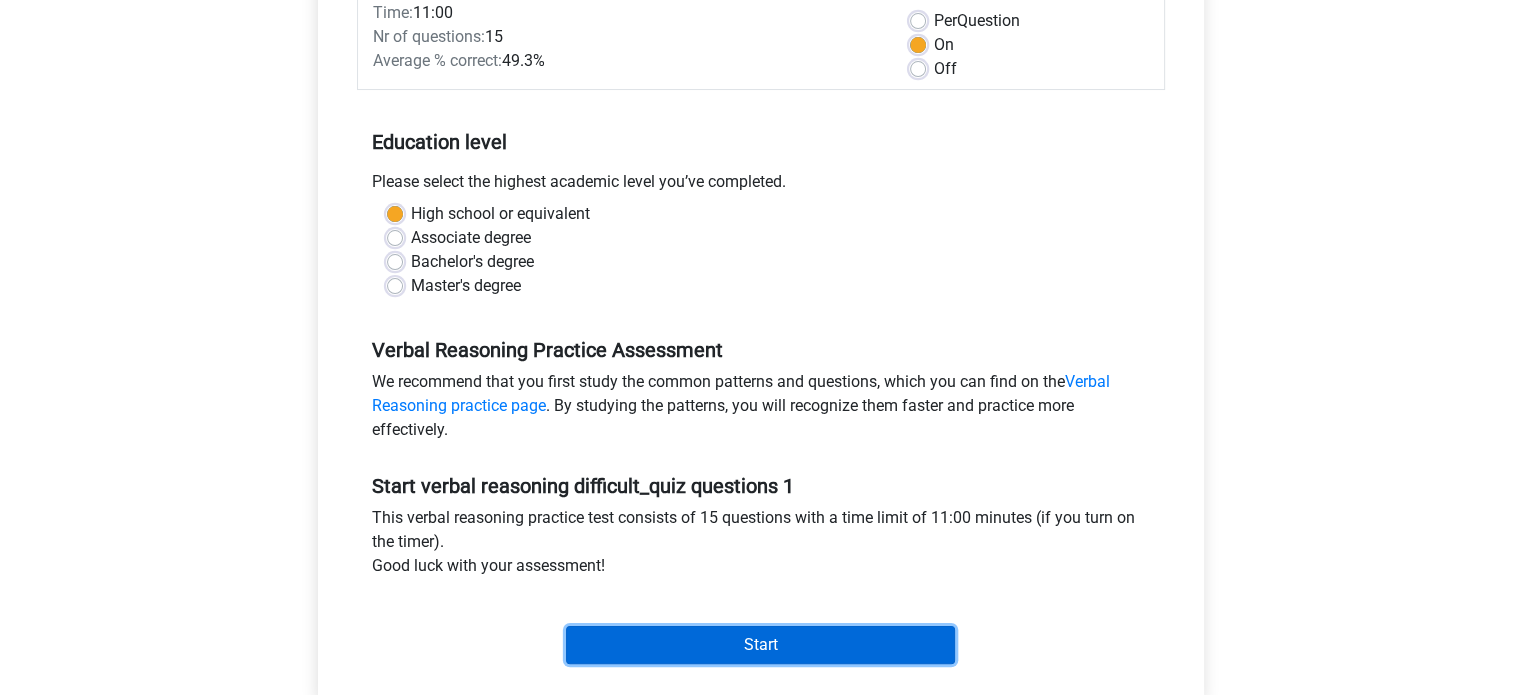click on "Start" at bounding box center [760, 645] 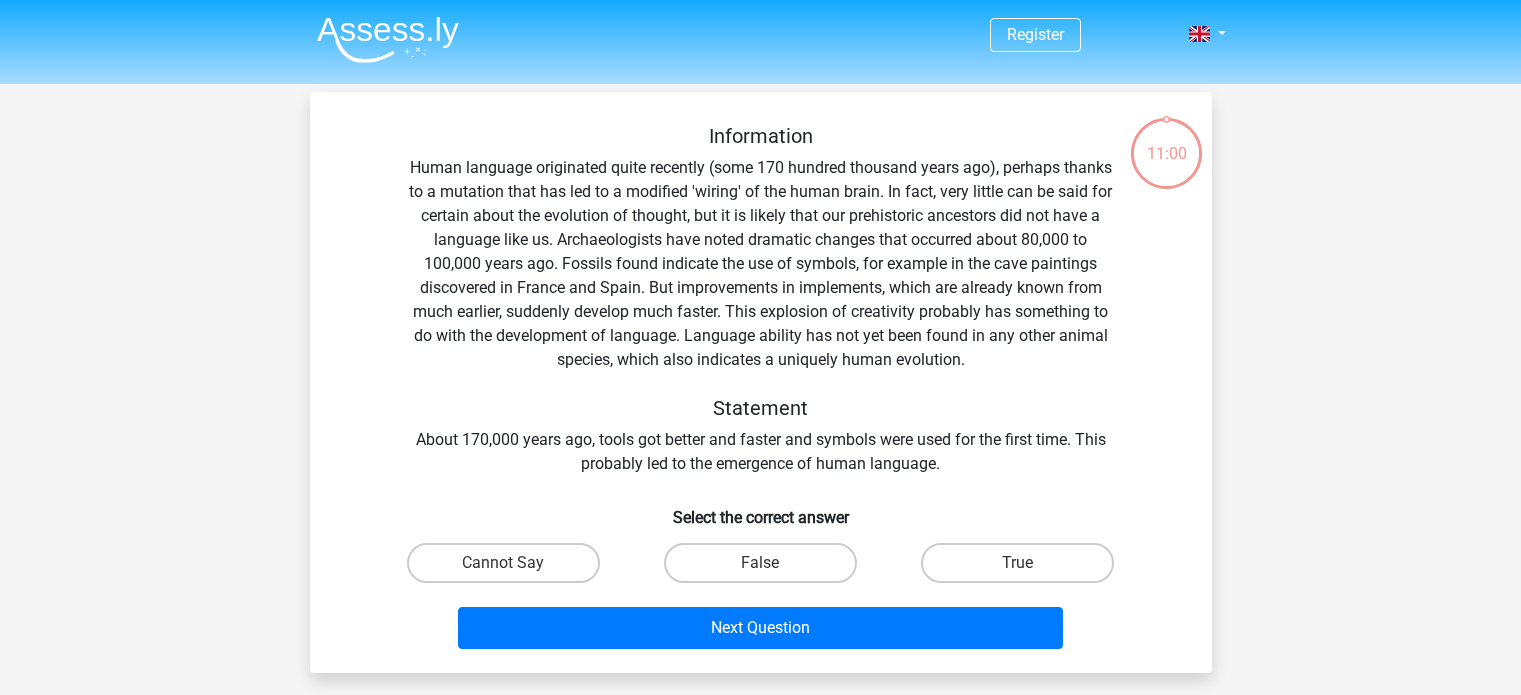 scroll, scrollTop: 0, scrollLeft: 0, axis: both 